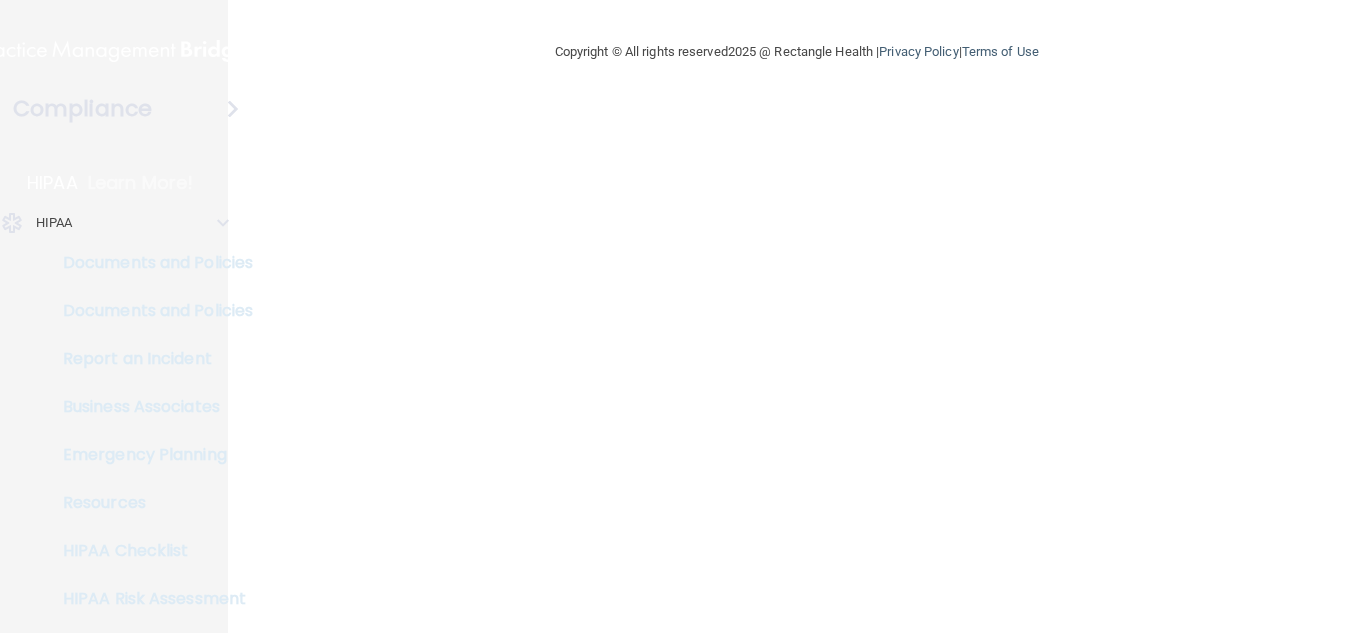 scroll, scrollTop: 0, scrollLeft: 0, axis: both 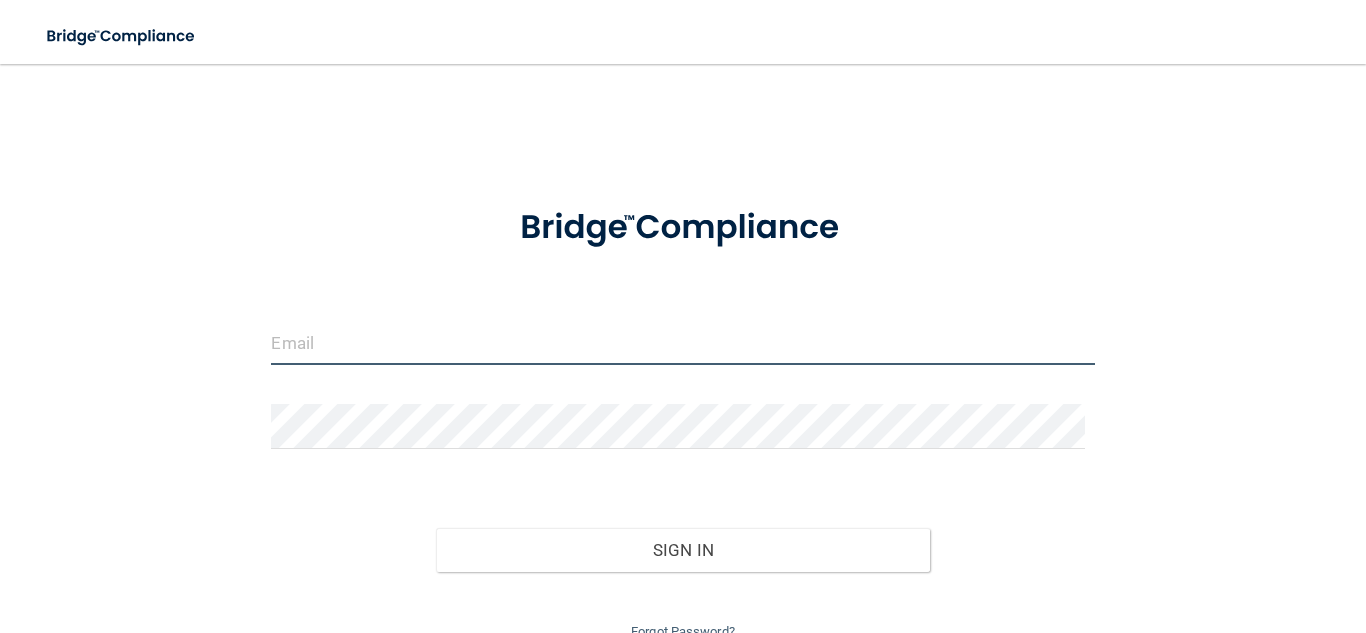 click at bounding box center [682, 342] 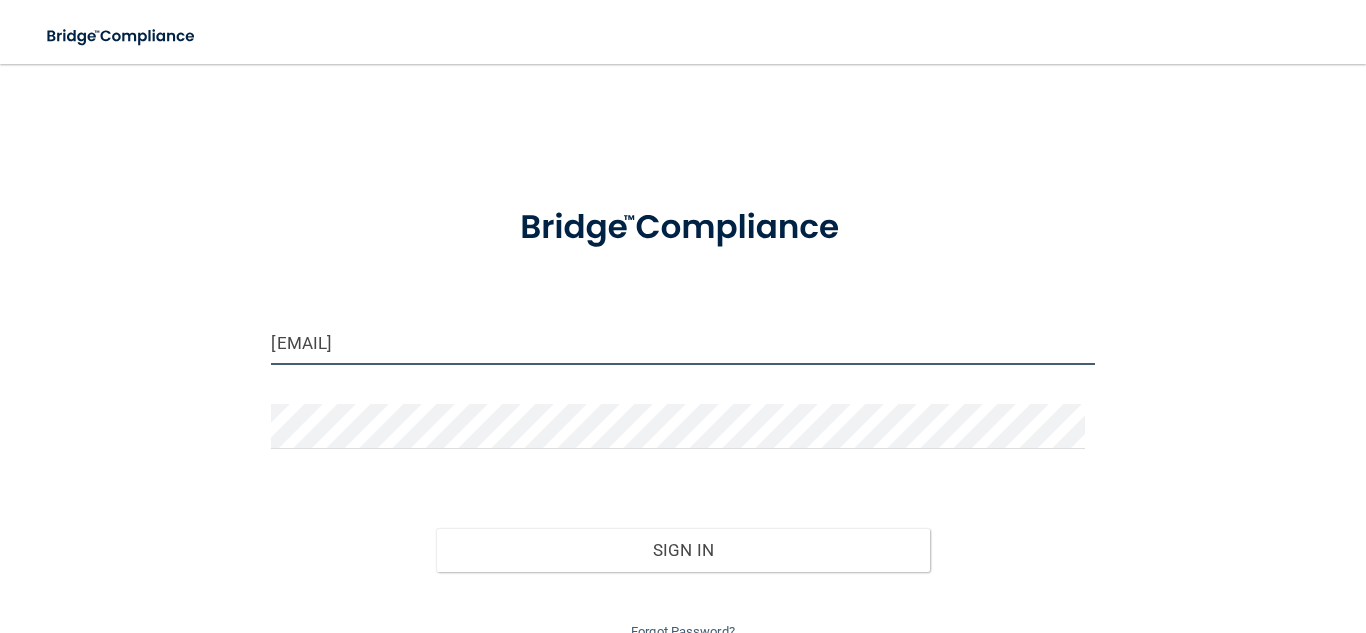 type on "[EMAIL]" 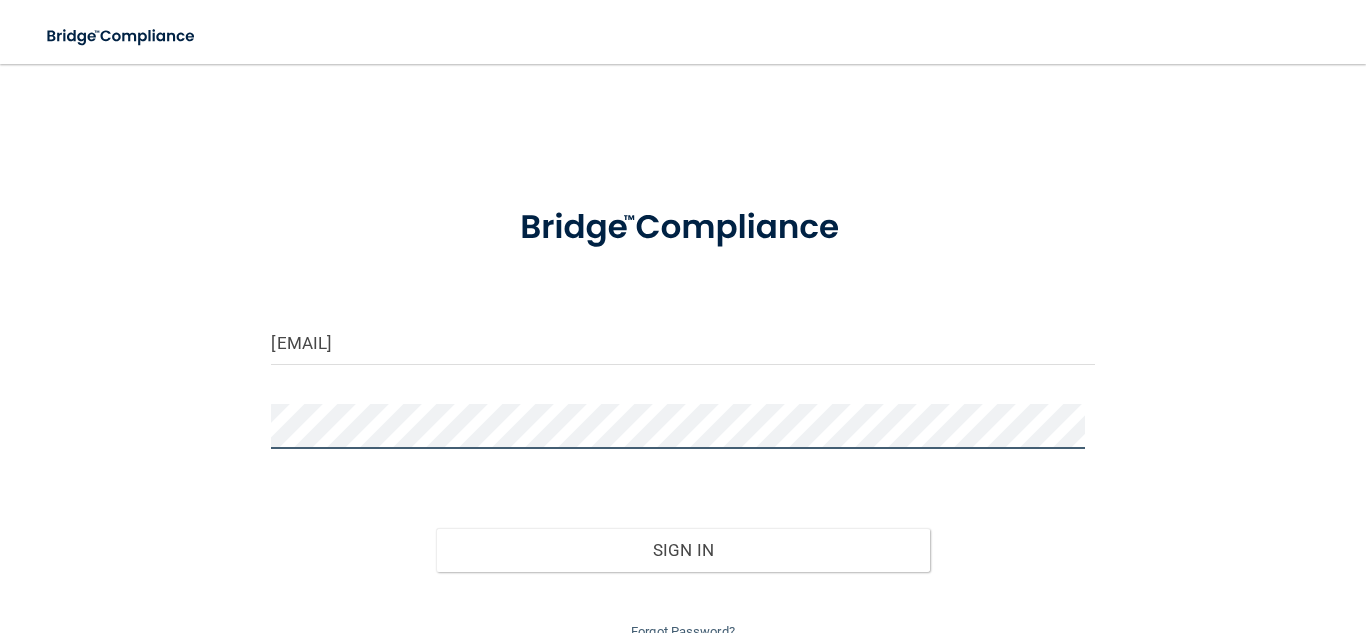 click on "Sign In" at bounding box center (683, 550) 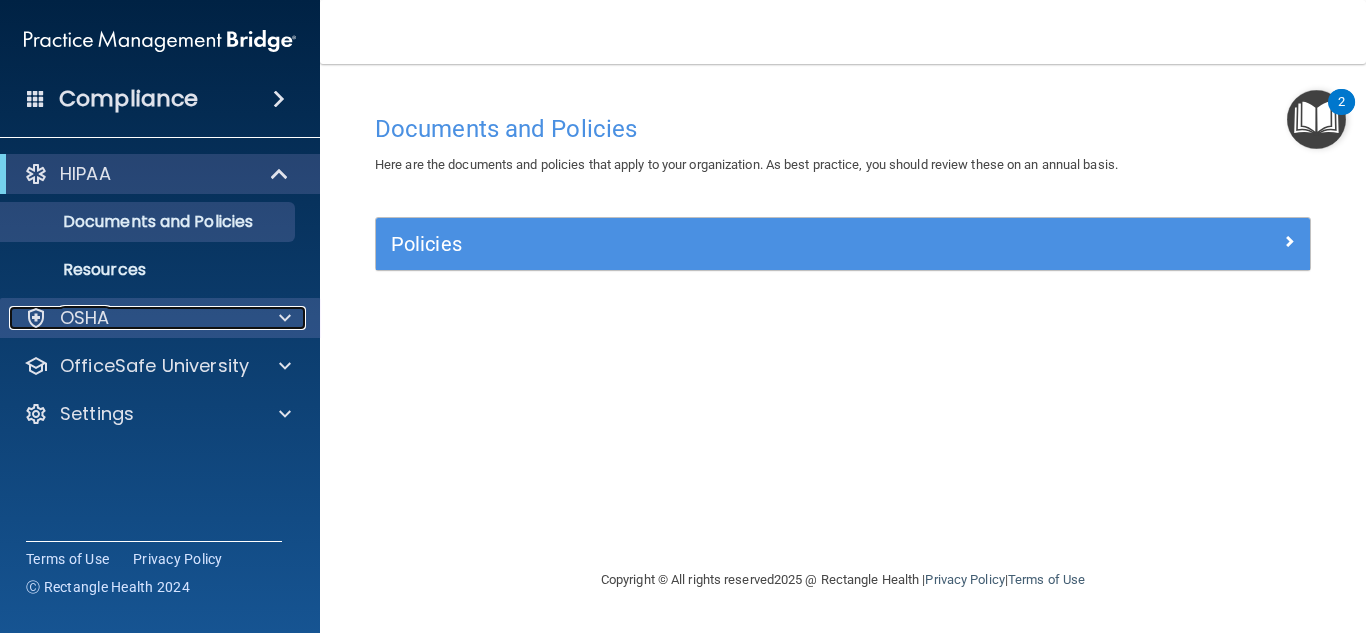 click at bounding box center (285, 318) 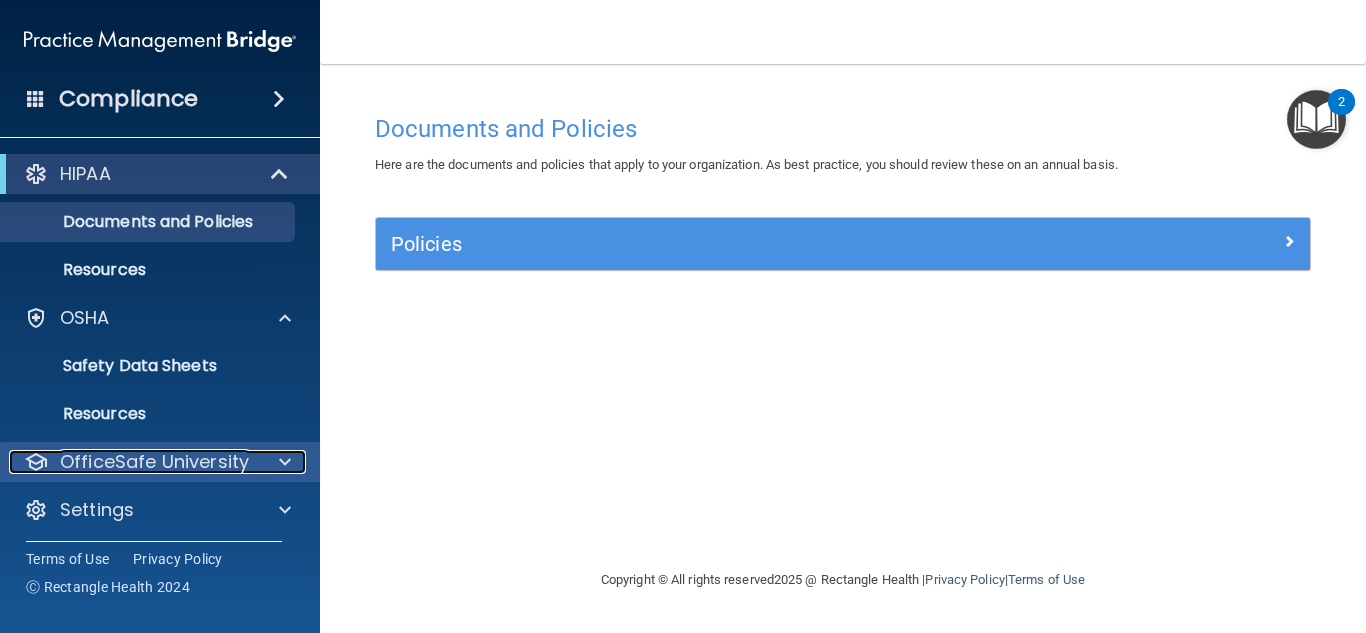 click at bounding box center (285, 462) 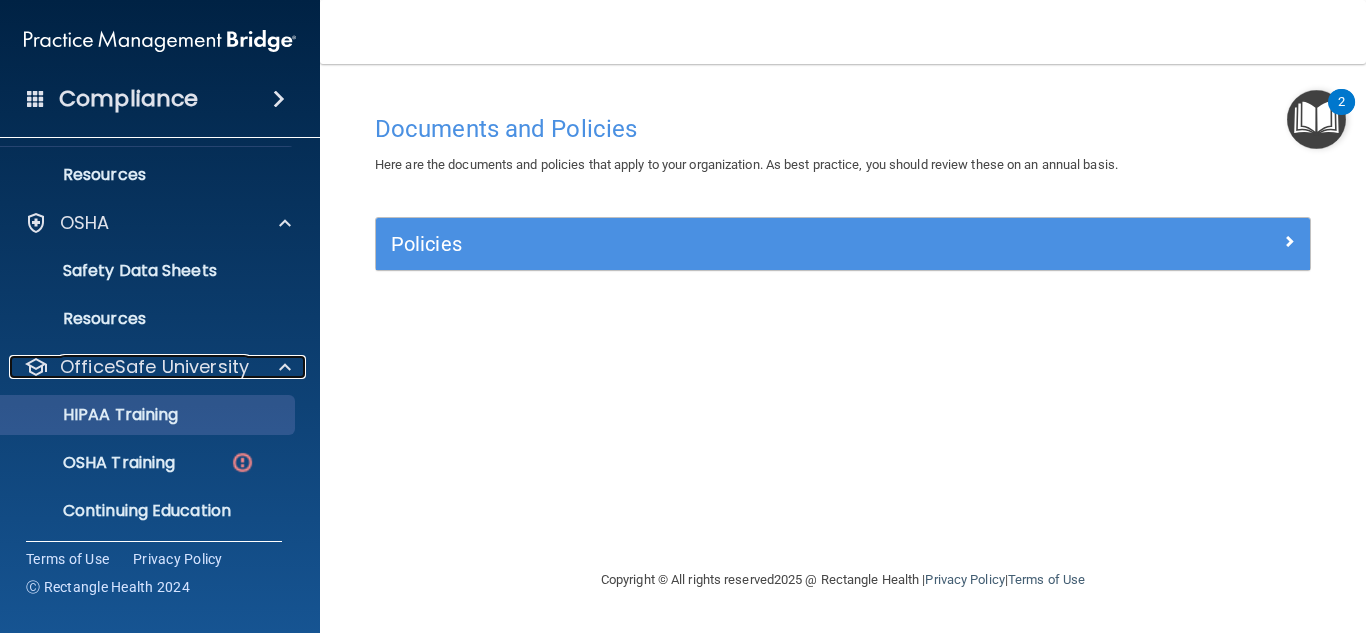scroll, scrollTop: 96, scrollLeft: 0, axis: vertical 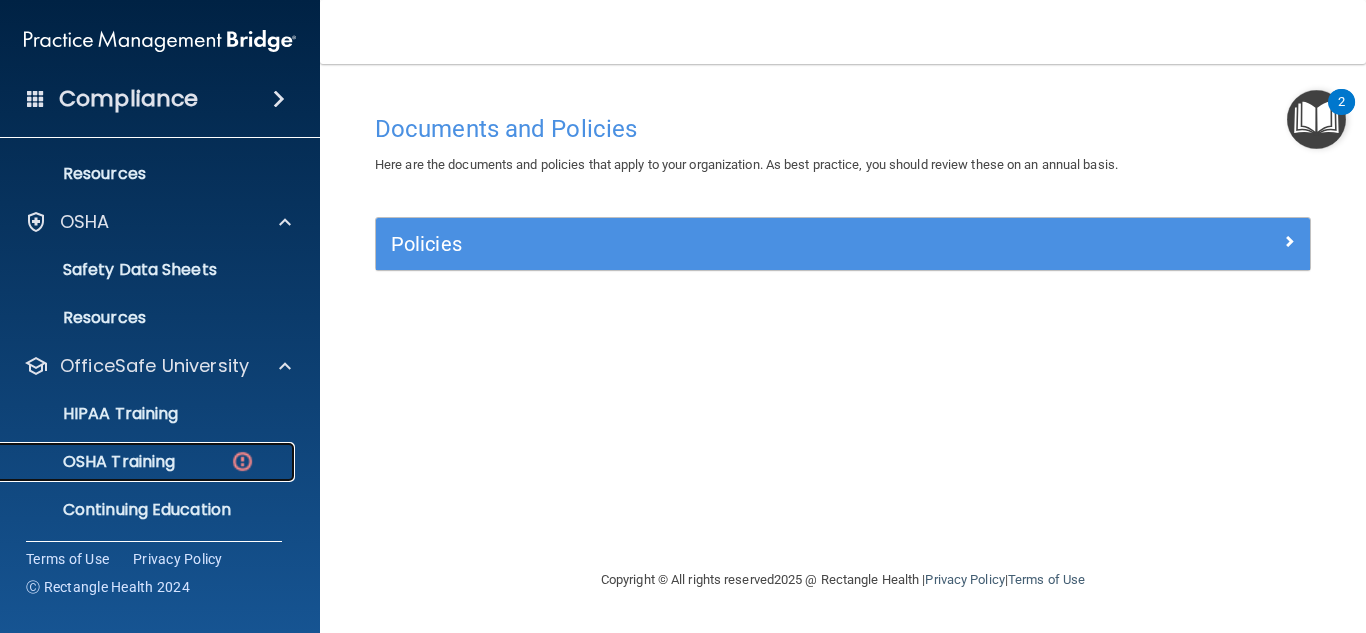 click on "OSHA Training" at bounding box center (94, 462) 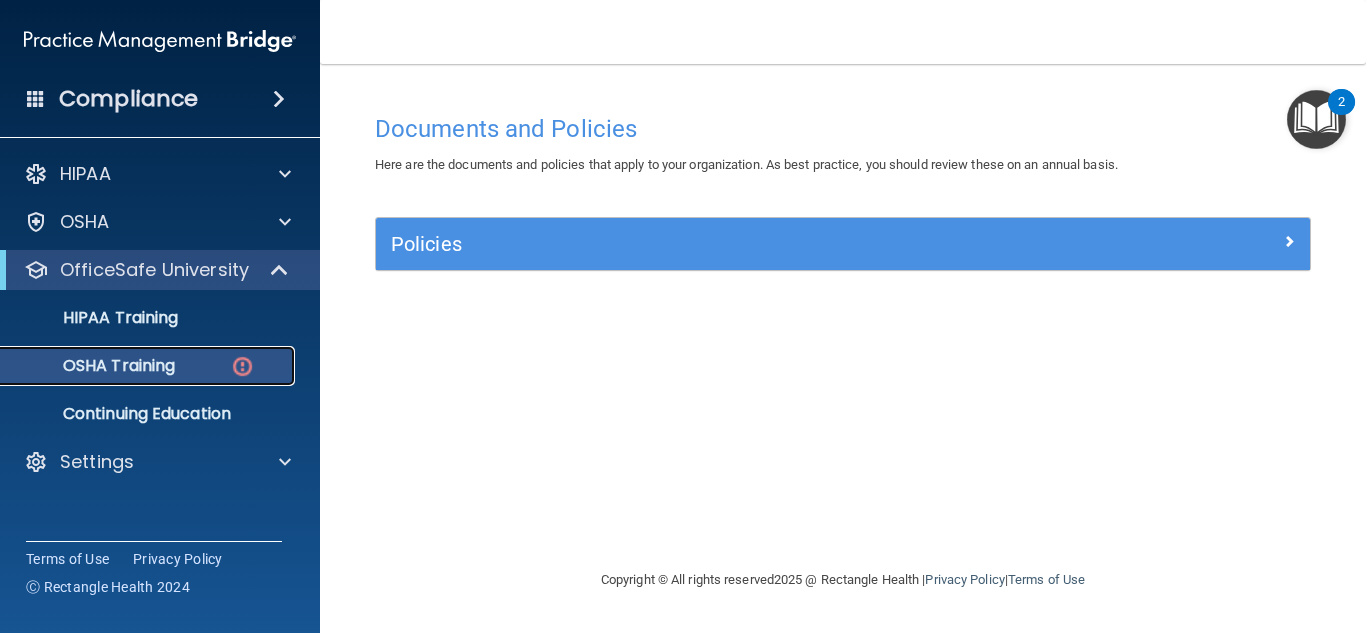 scroll, scrollTop: 0, scrollLeft: 0, axis: both 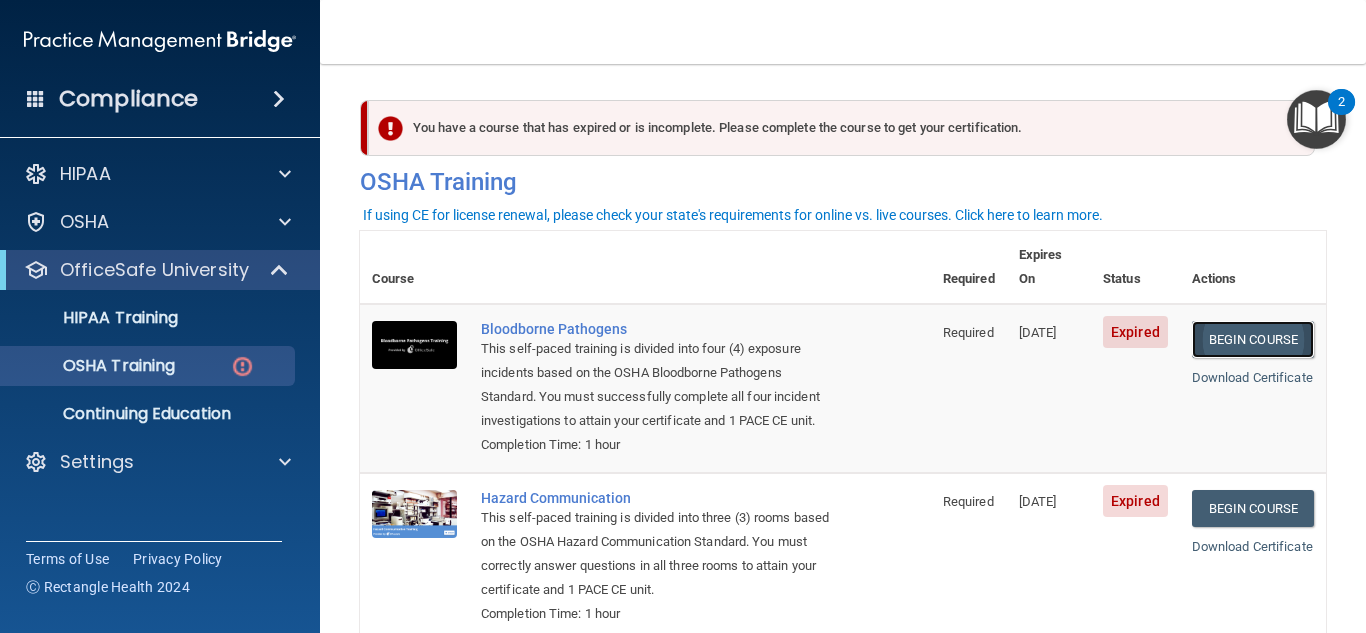 click on "Begin Course" at bounding box center (1253, 339) 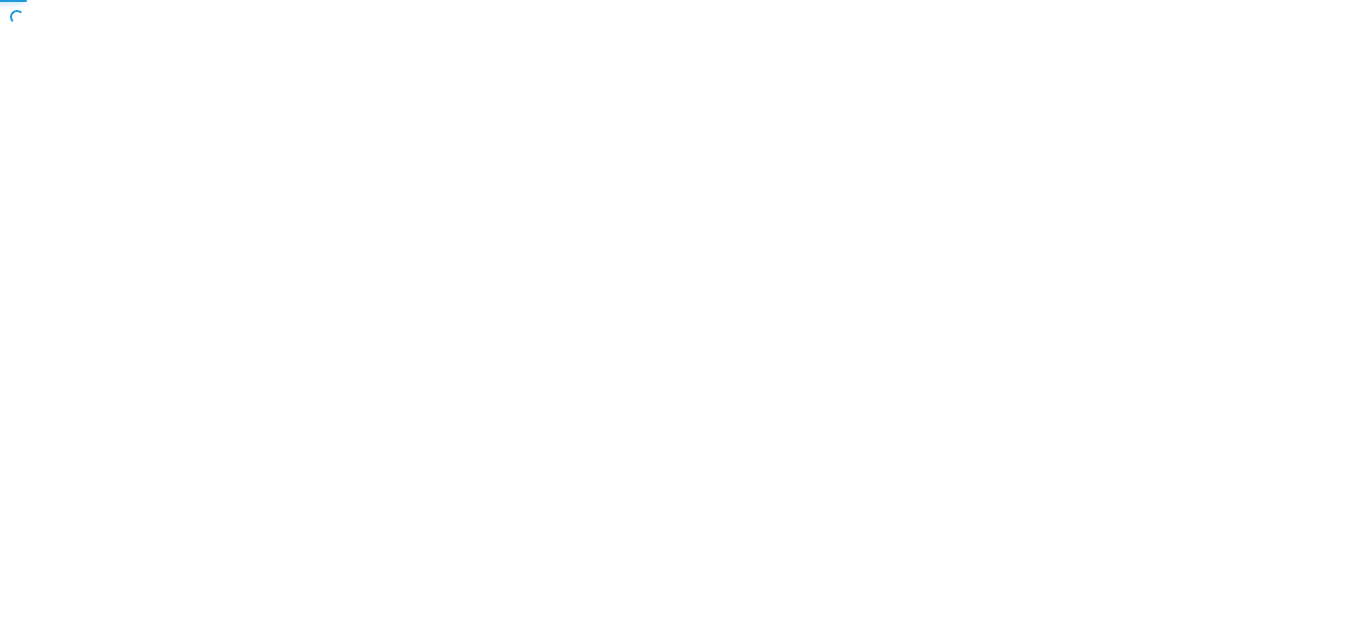 scroll, scrollTop: 0, scrollLeft: 0, axis: both 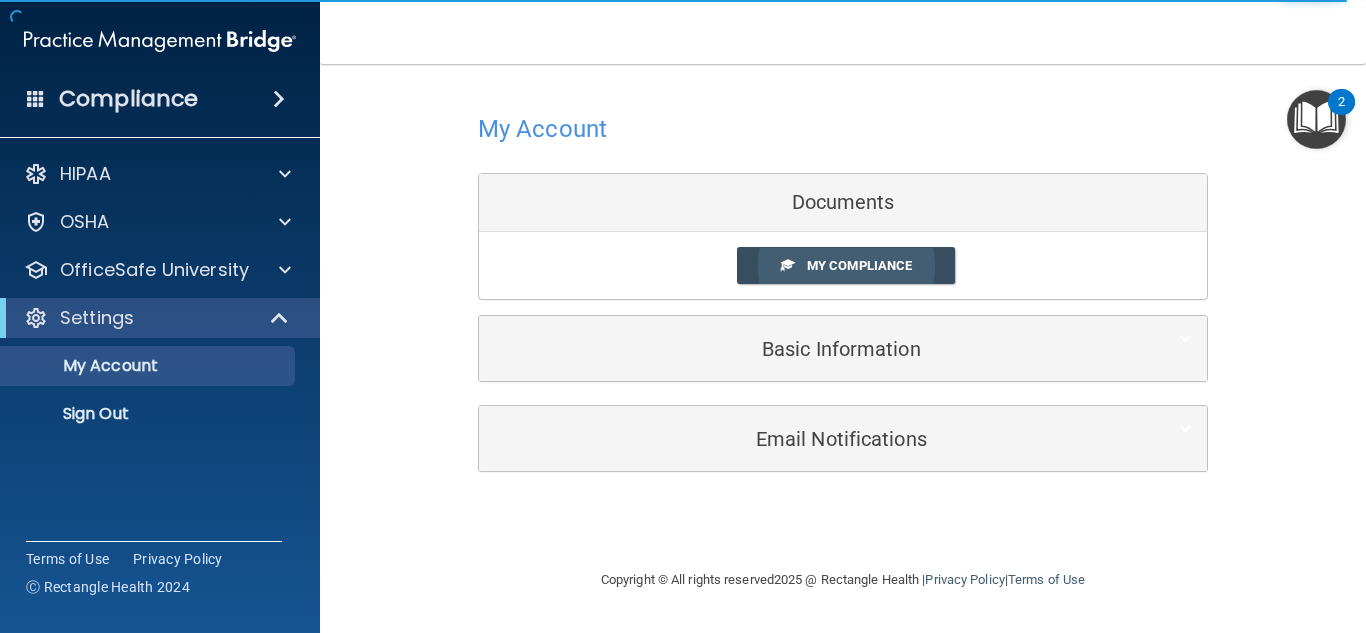 click on "My Compliance" at bounding box center (846, 265) 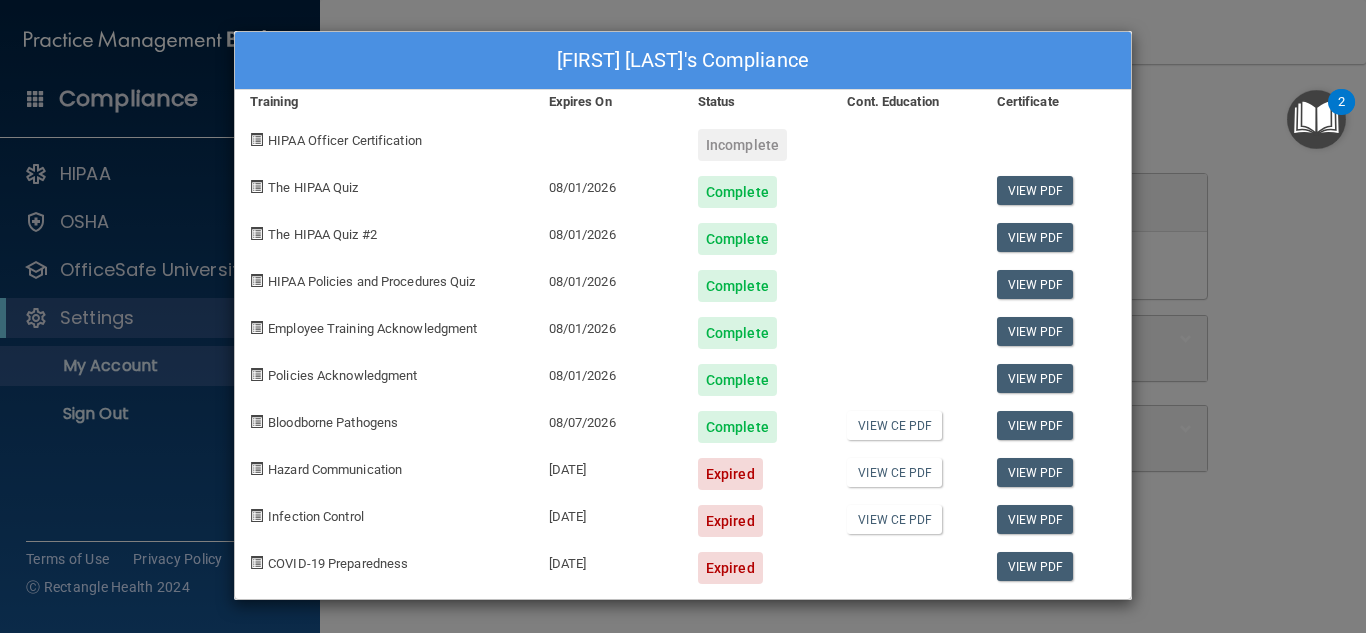 click on "Eva Raygo's Compliance      Training   Expires On   Status   Cont. Education   Certificate         HIPAA Officer Certification             Incomplete                      The HIPAA Quiz      08/01/2026       Complete              View PDF         The HIPAA Quiz #2      08/01/2026       Complete              View PDF         HIPAA Policies and Procedures Quiz      08/01/2026       Complete              View PDF         Employee Training Acknowledgment      08/01/2026       Complete              View PDF         Policies Acknowledgment      08/01/2026       Complete              View PDF         Bloodborne Pathogens      08/07/2026       Complete        View CE PDF       View PDF         Hazard Communication      05/17/2025       Expired        View CE PDF       View PDF         Infection Control      05/19/2025       Expired        View CE PDF       View PDF         COVID-19 Preparedness      05/19/2025       Expired              View PDF" at bounding box center (683, 316) 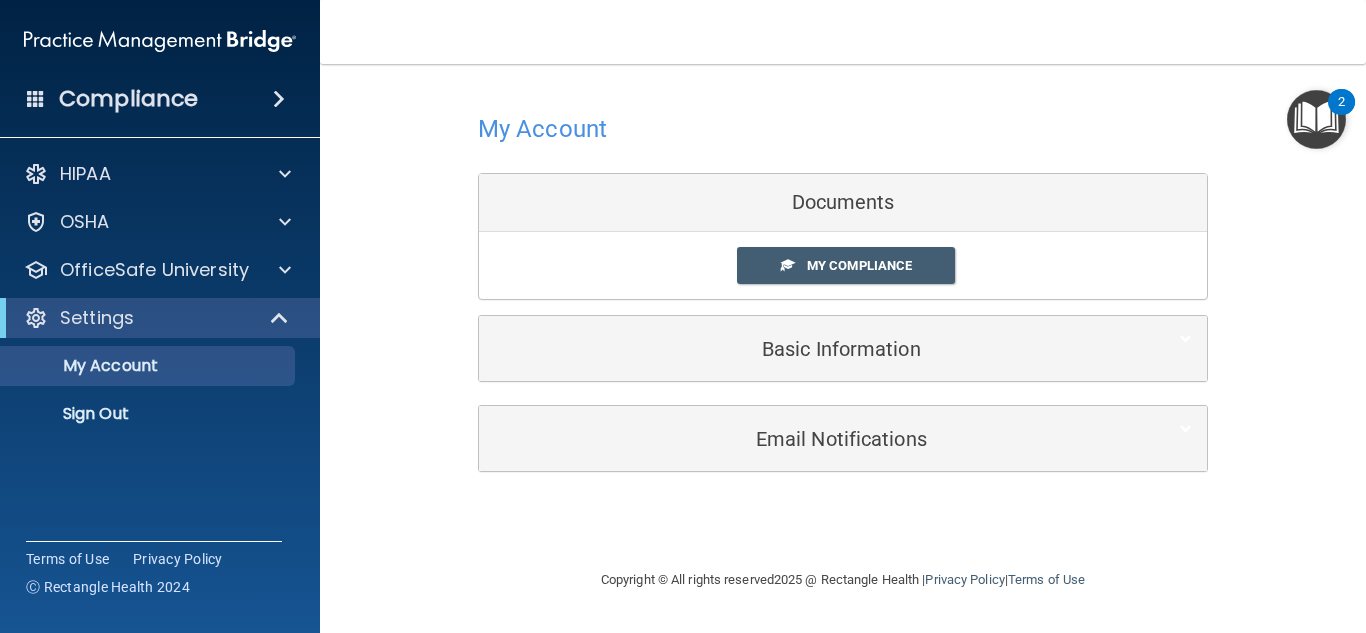 click at bounding box center [279, 99] 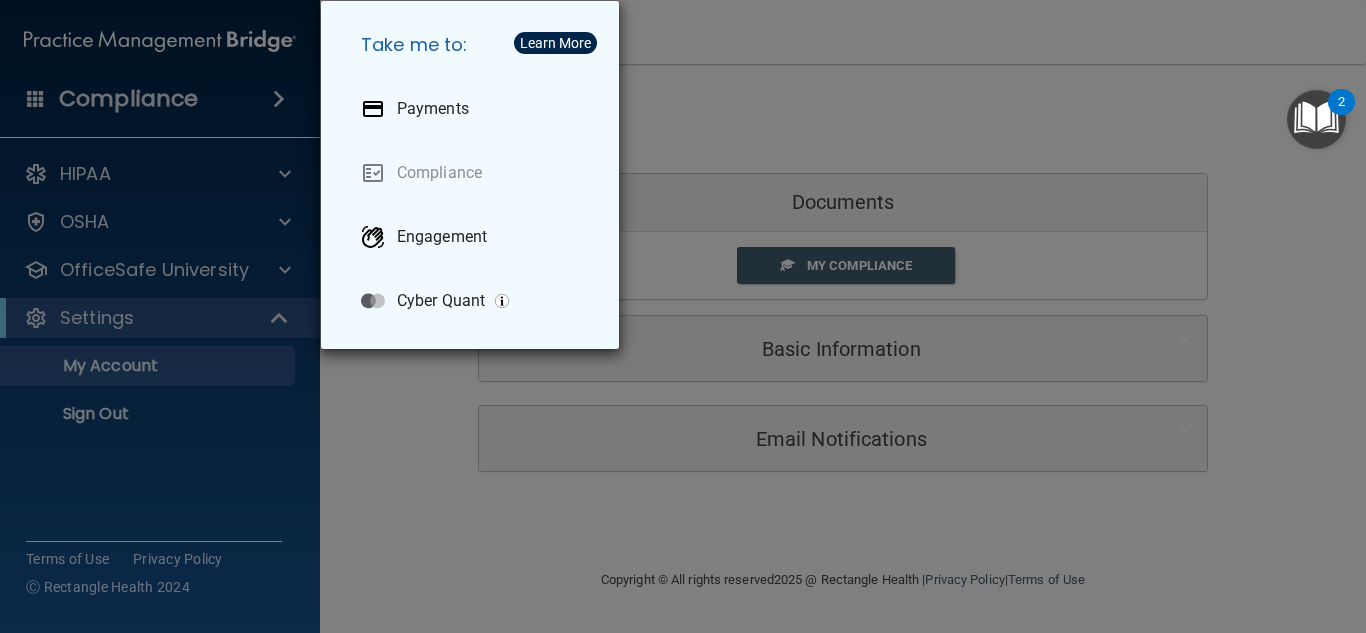click on "Take me to:             Payments                   Compliance                     Engagement                     Cyber Quant" at bounding box center (683, 316) 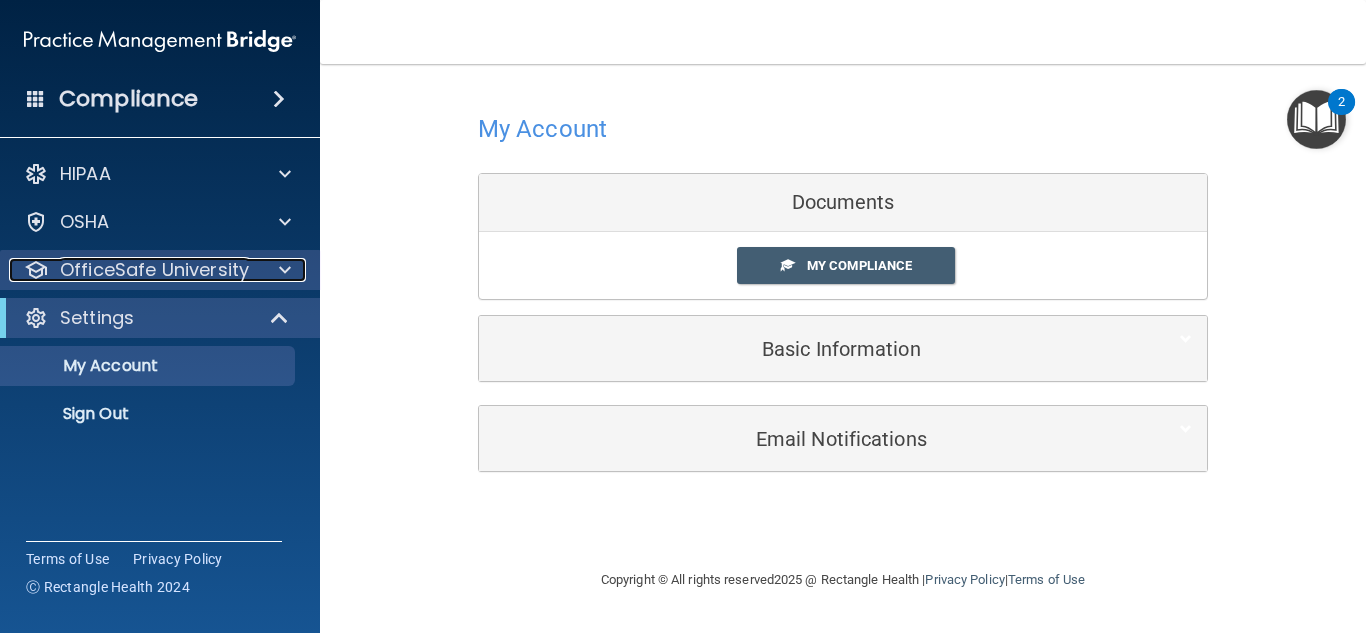 click on "OfficeSafe University" at bounding box center [154, 270] 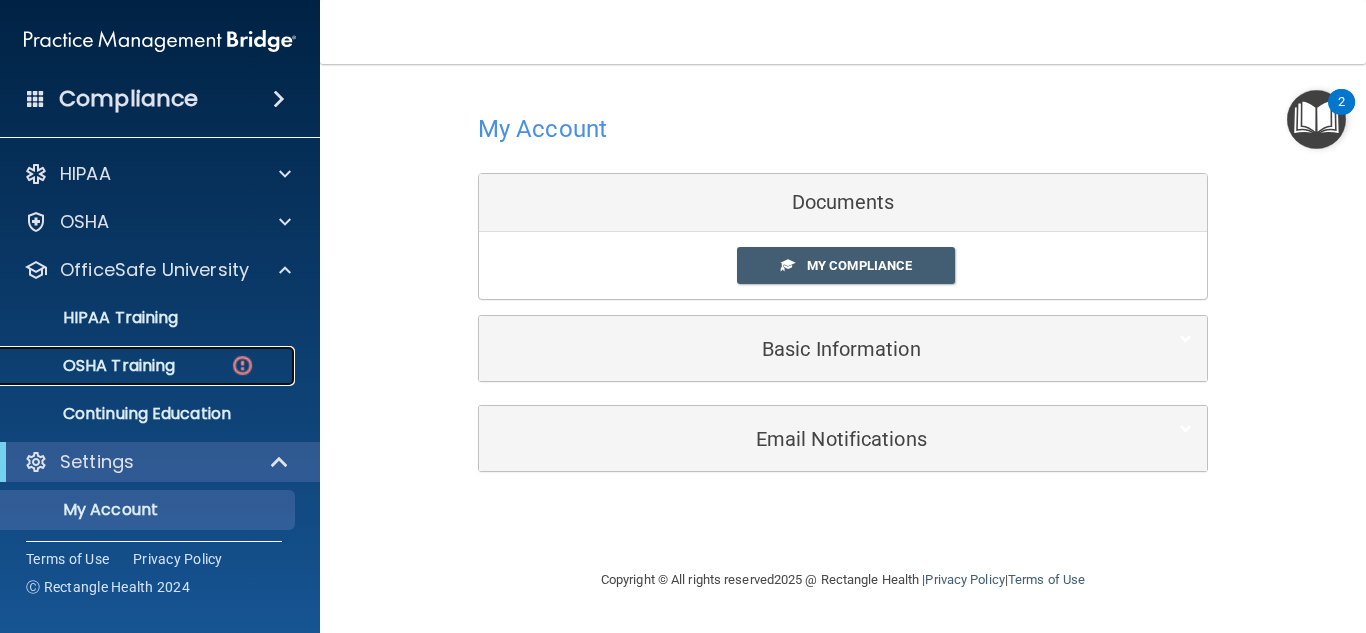 click on "OSHA Training" at bounding box center (94, 366) 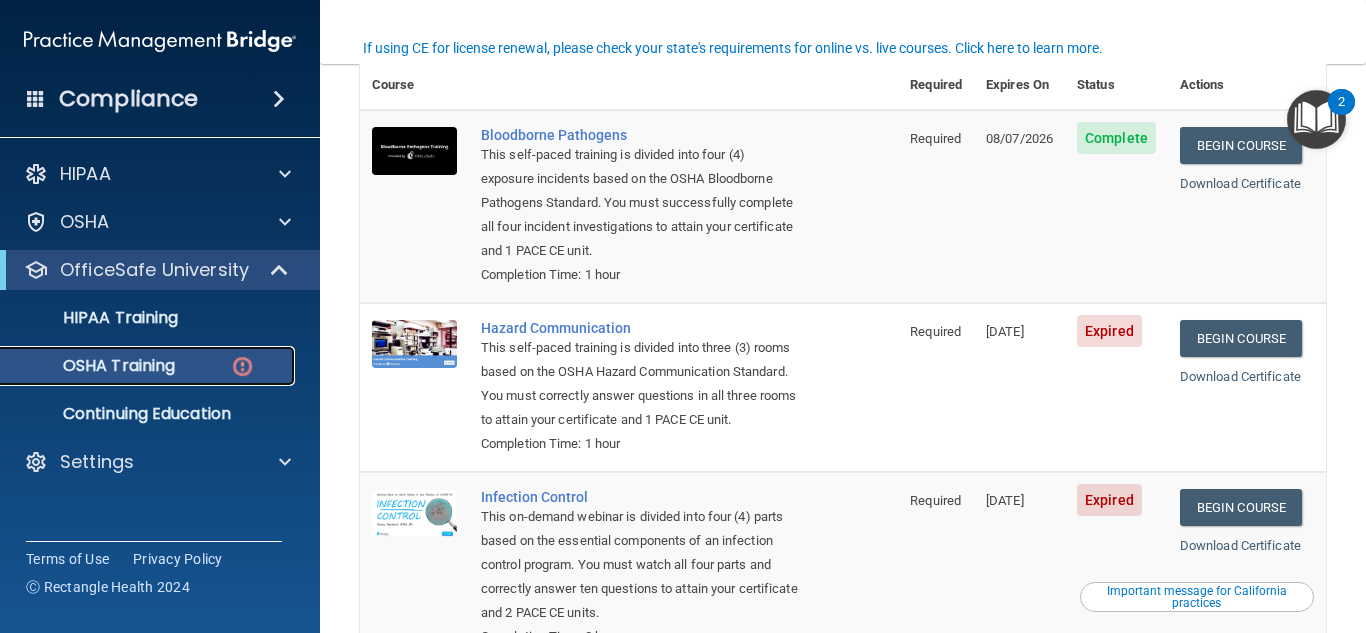 scroll, scrollTop: 167, scrollLeft: 0, axis: vertical 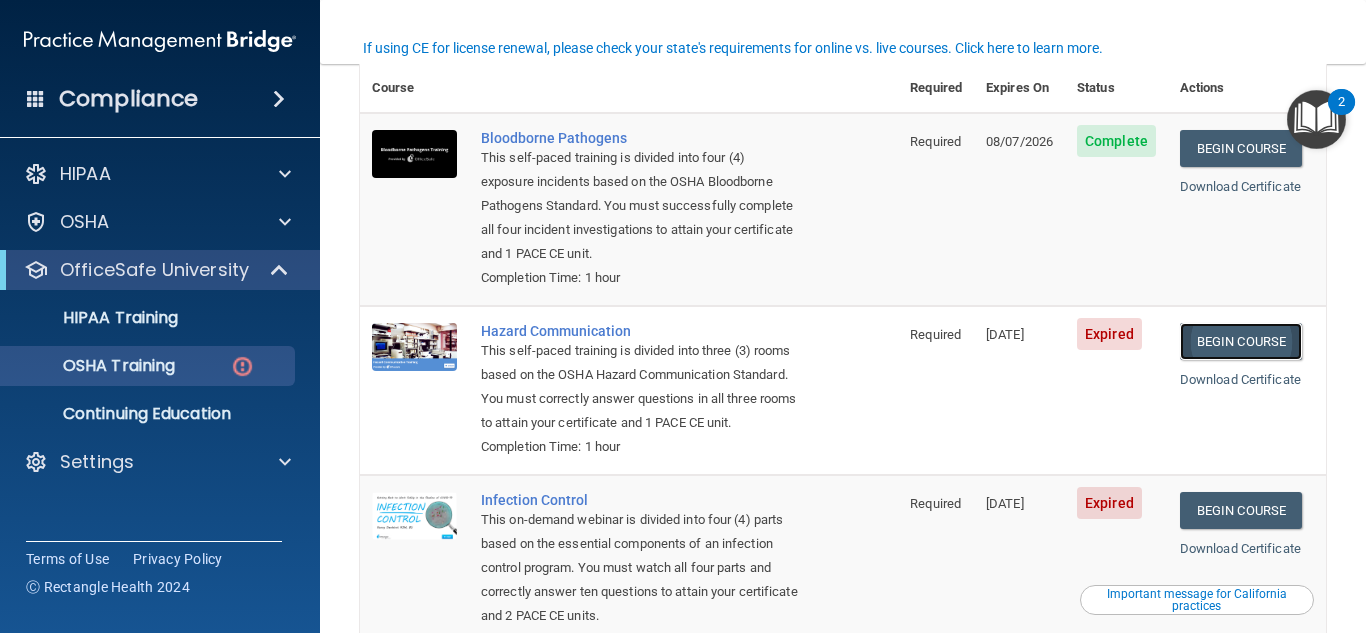 click on "Begin Course" at bounding box center [1241, 341] 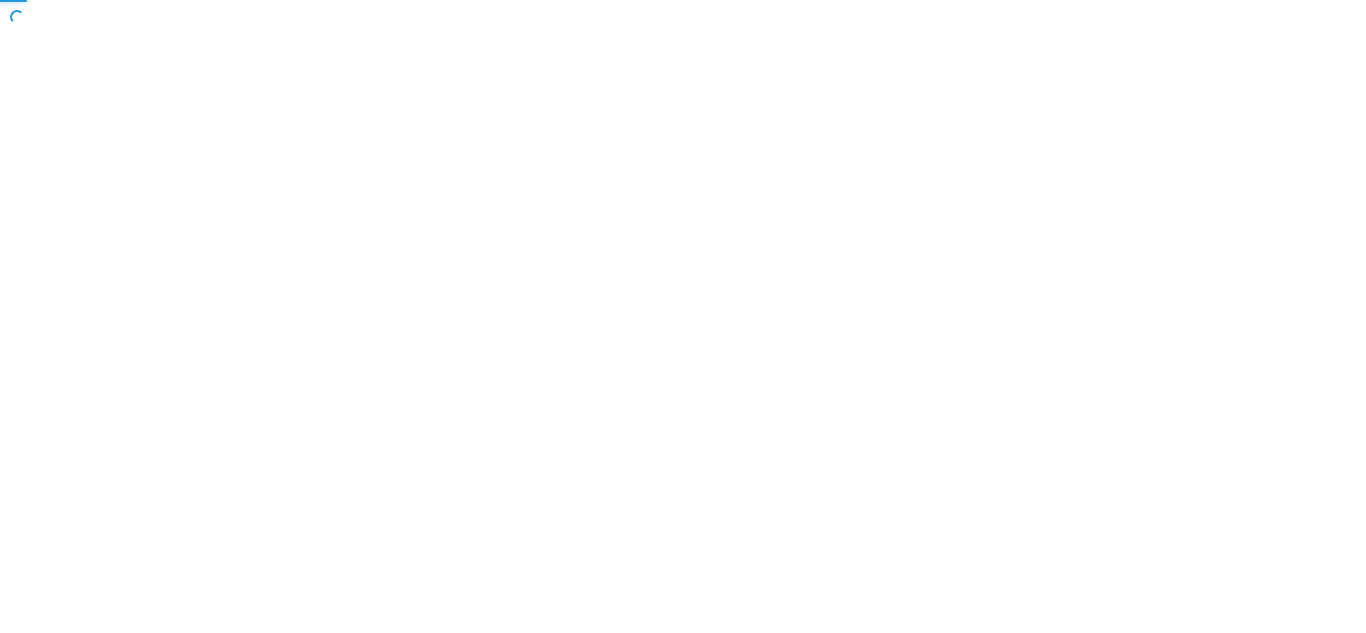 scroll, scrollTop: 0, scrollLeft: 0, axis: both 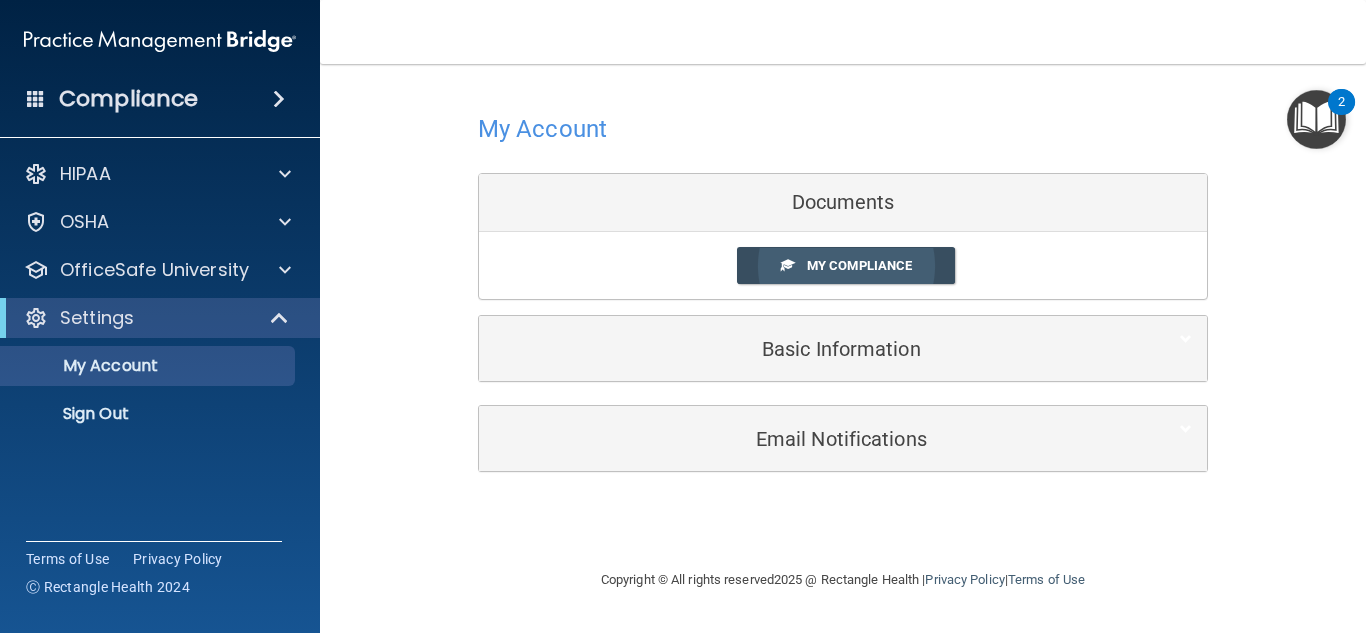 click on "My Compliance" at bounding box center (859, 265) 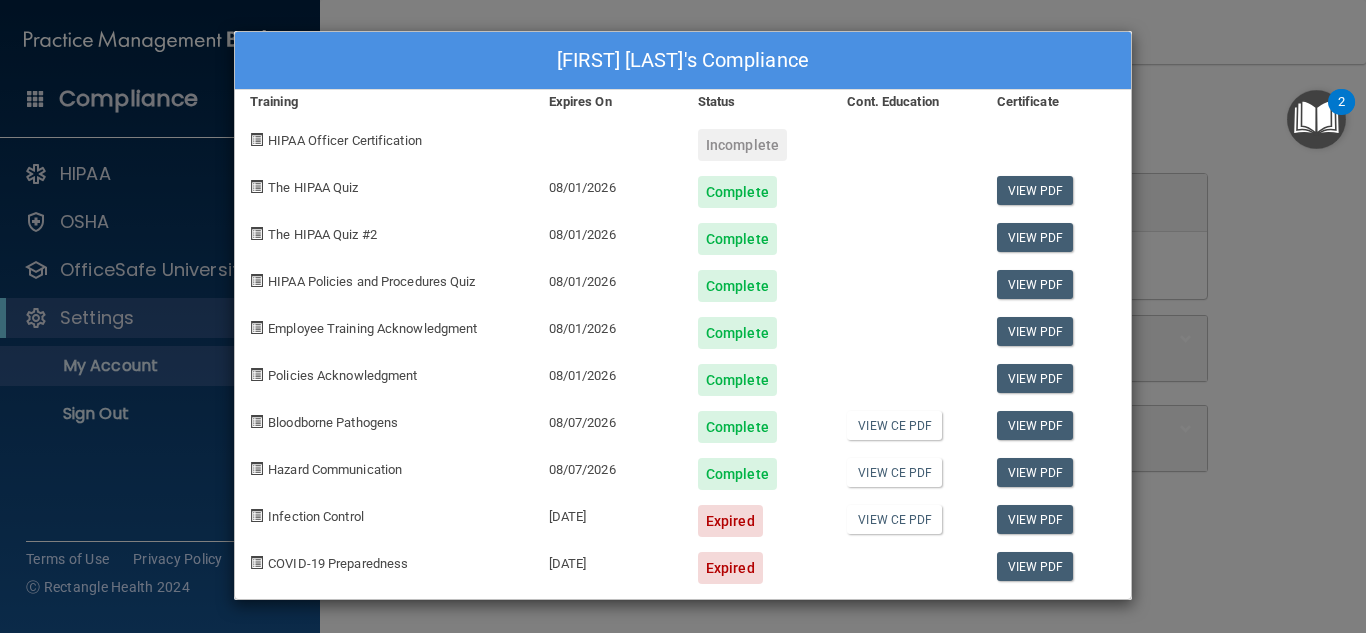click on "Expired" at bounding box center [730, 521] 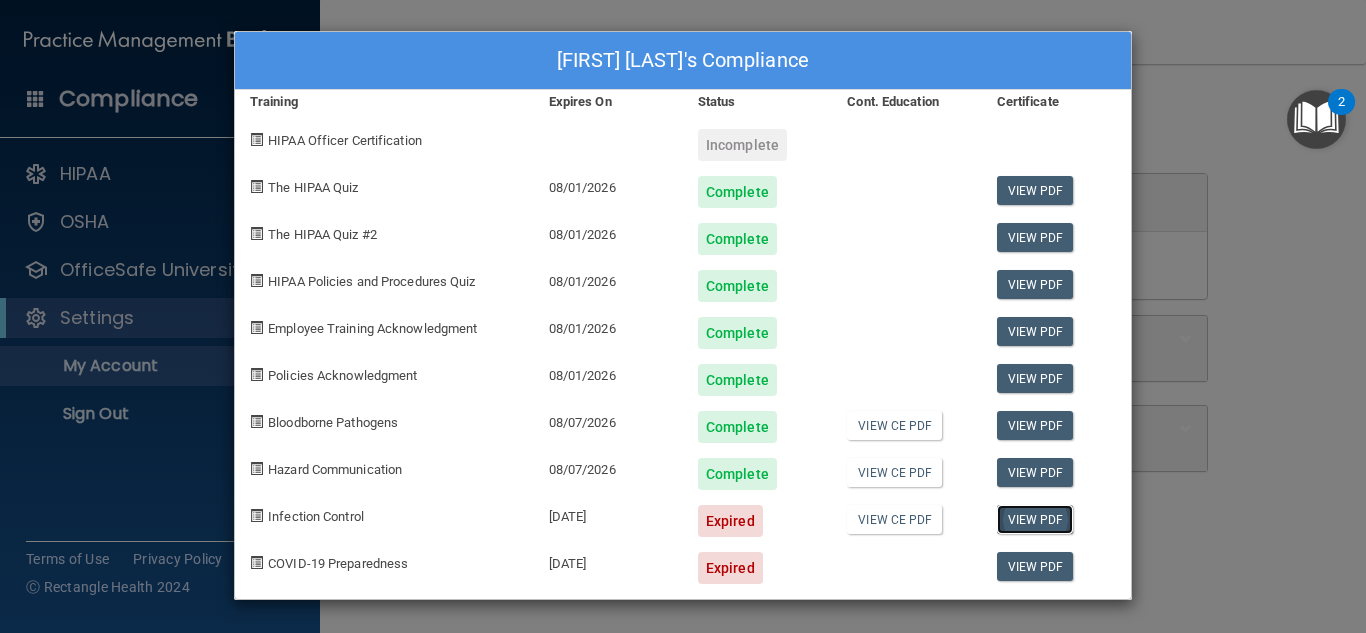 click on "View PDF" at bounding box center [1035, 519] 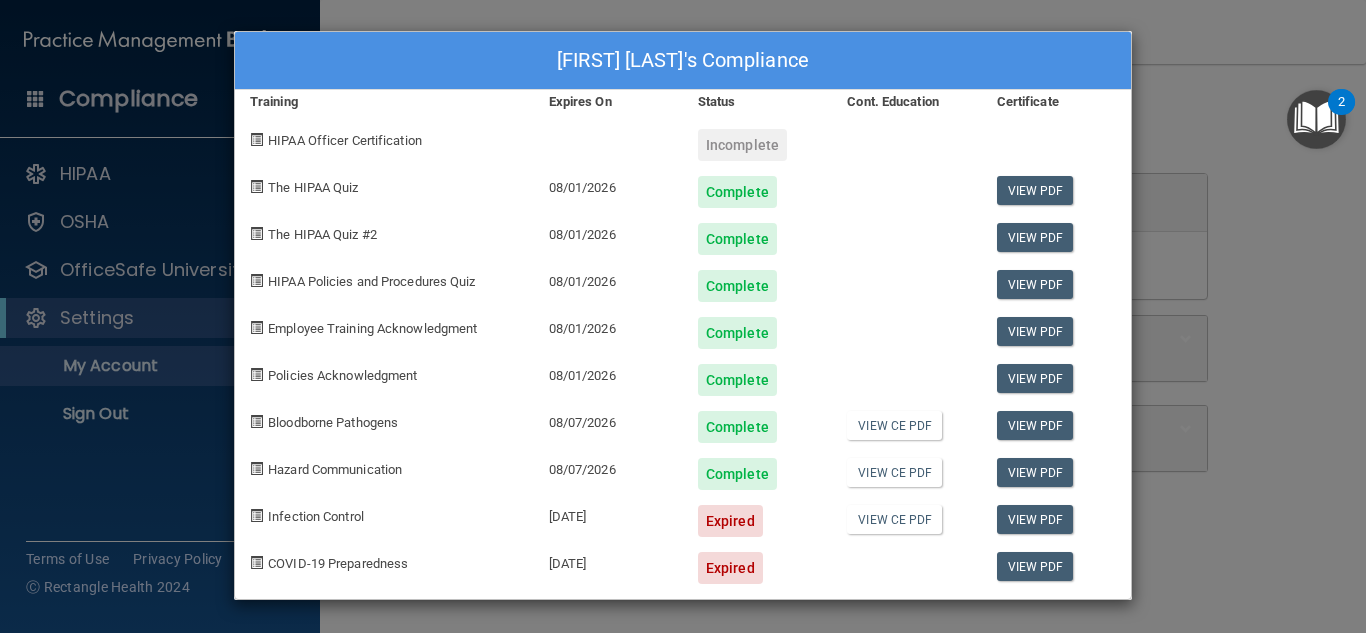 click on "Expired" at bounding box center [730, 521] 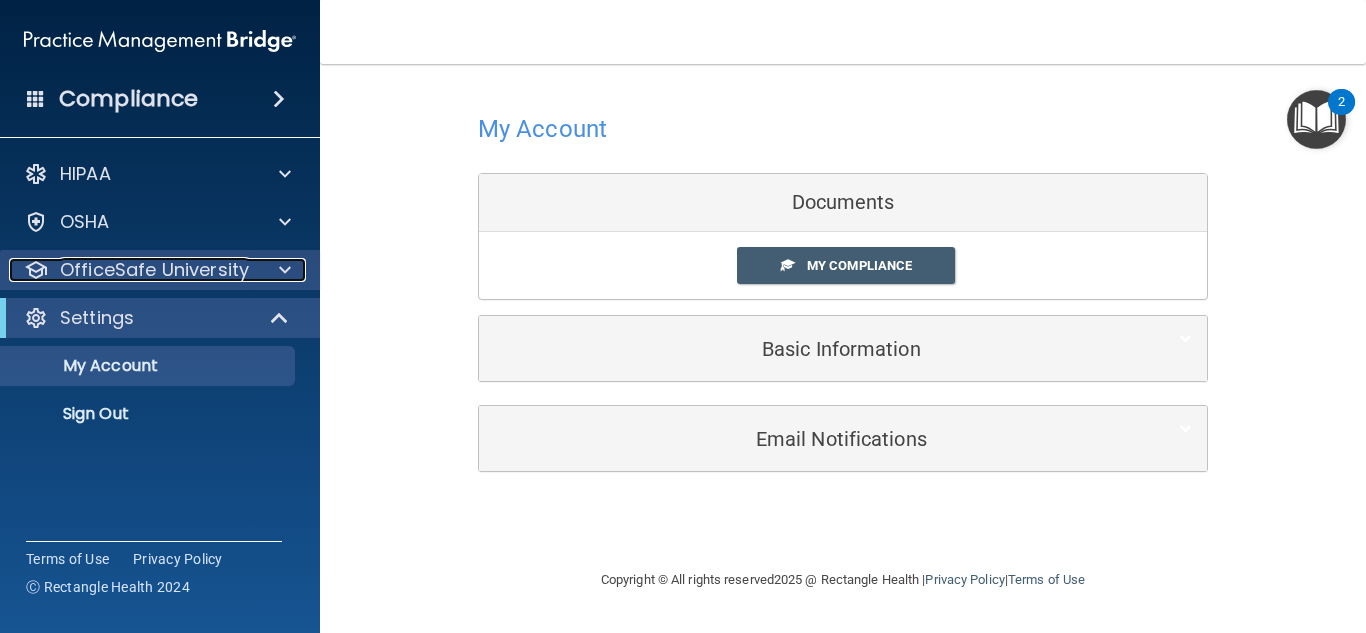 click on "OfficeSafe University" at bounding box center (154, 270) 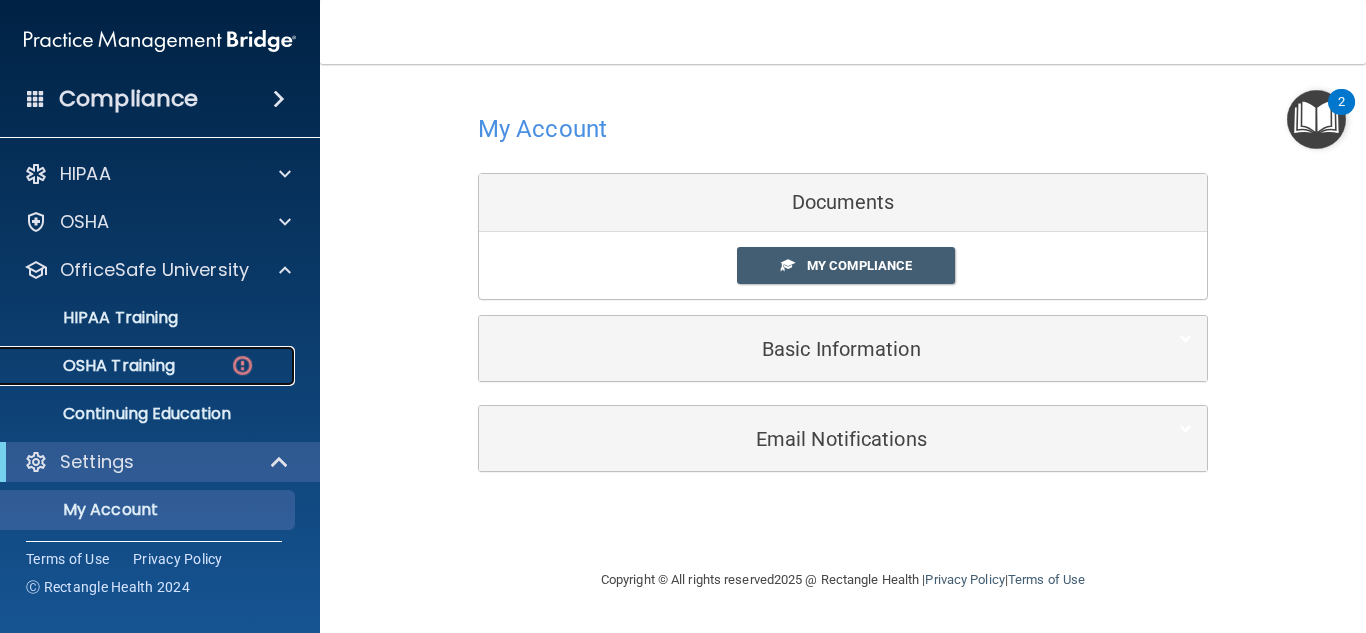 click on "OSHA Training" at bounding box center [94, 366] 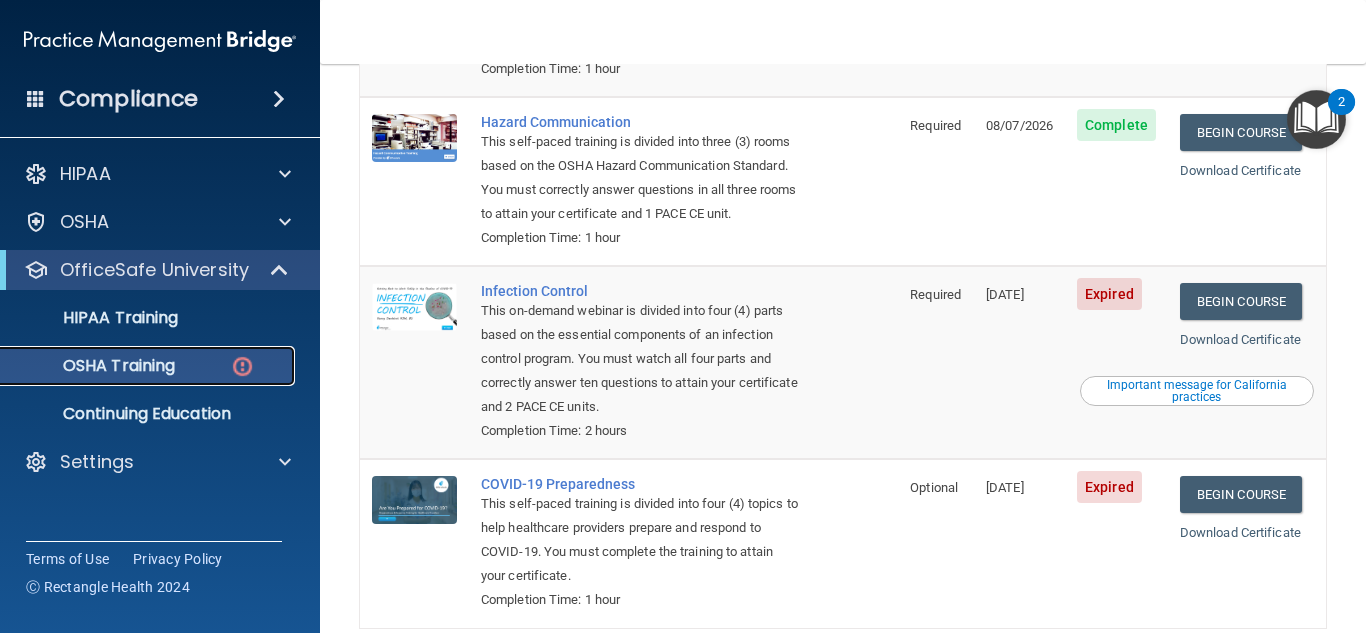 scroll, scrollTop: 374, scrollLeft: 0, axis: vertical 